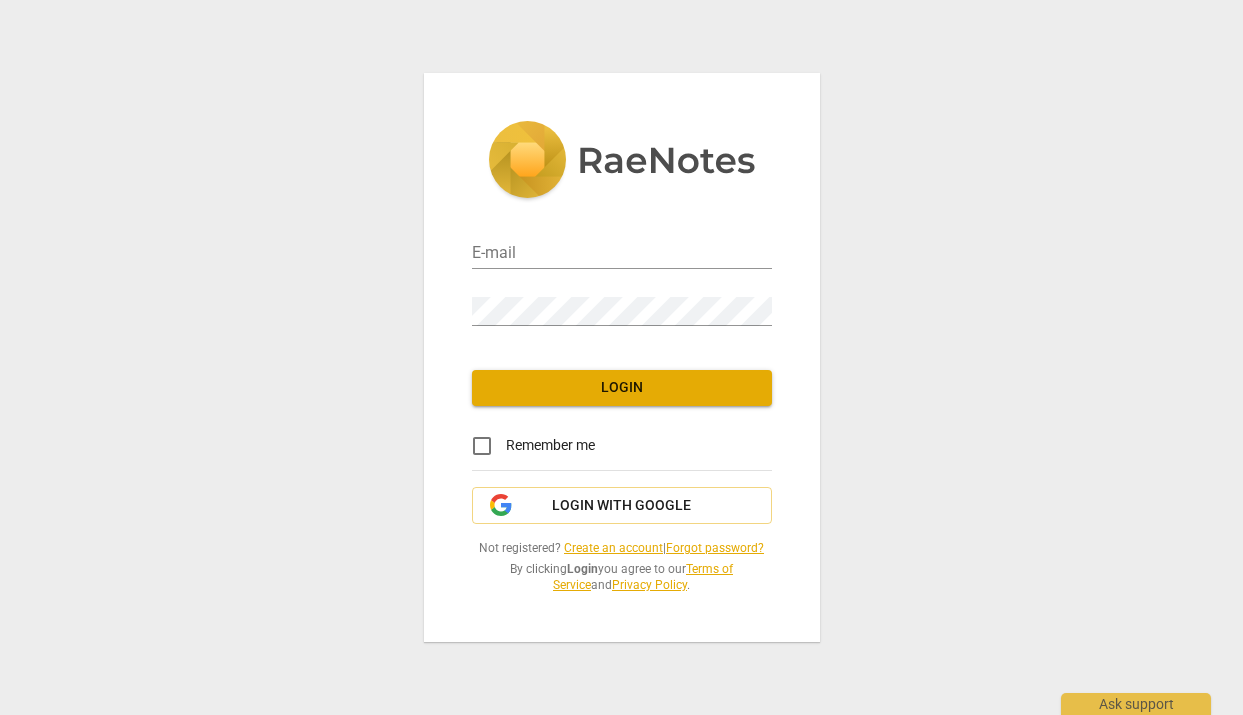 scroll, scrollTop: 0, scrollLeft: 0, axis: both 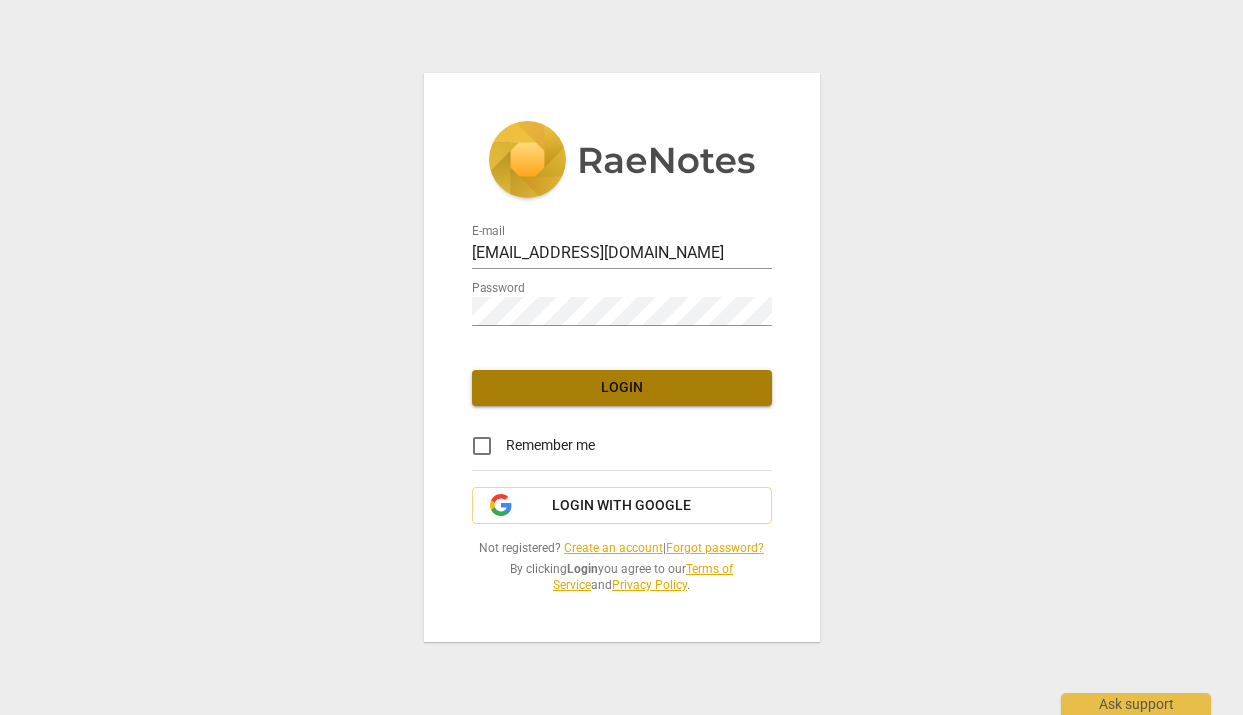 click on "Login" at bounding box center [622, 388] 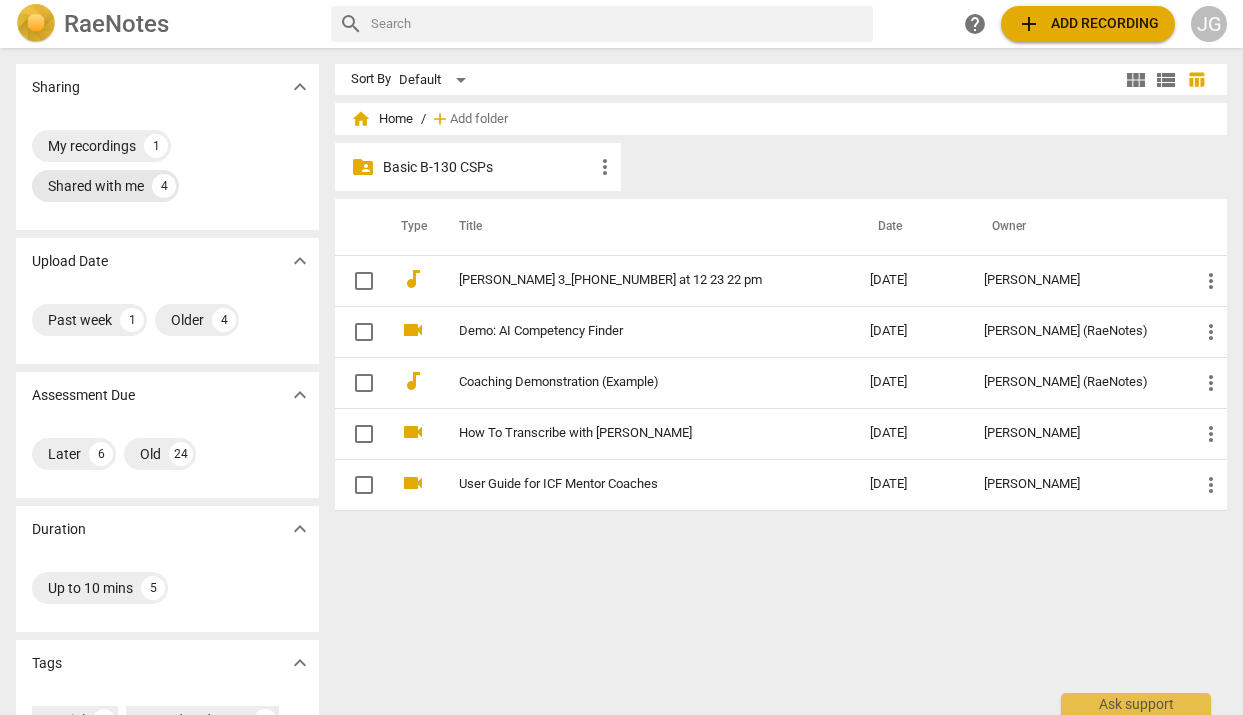 click on "Shared with me" at bounding box center (96, 186) 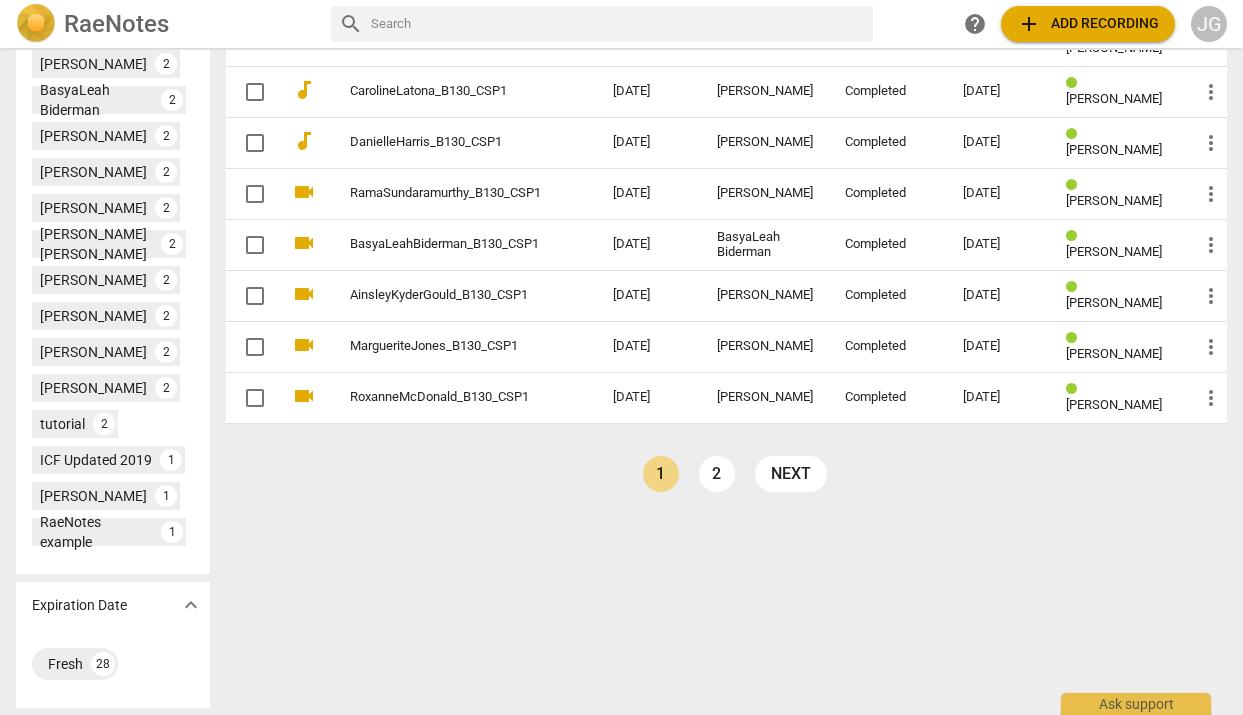 scroll, scrollTop: 853, scrollLeft: 0, axis: vertical 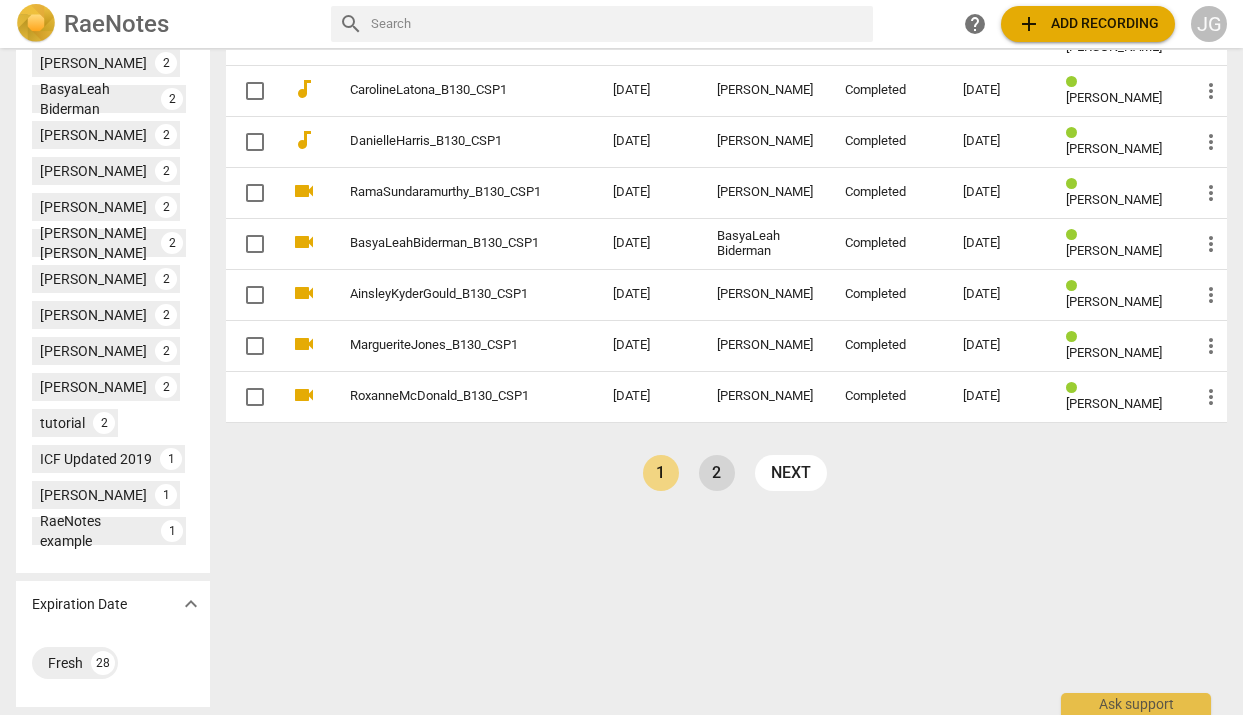 click on "2" at bounding box center (717, 473) 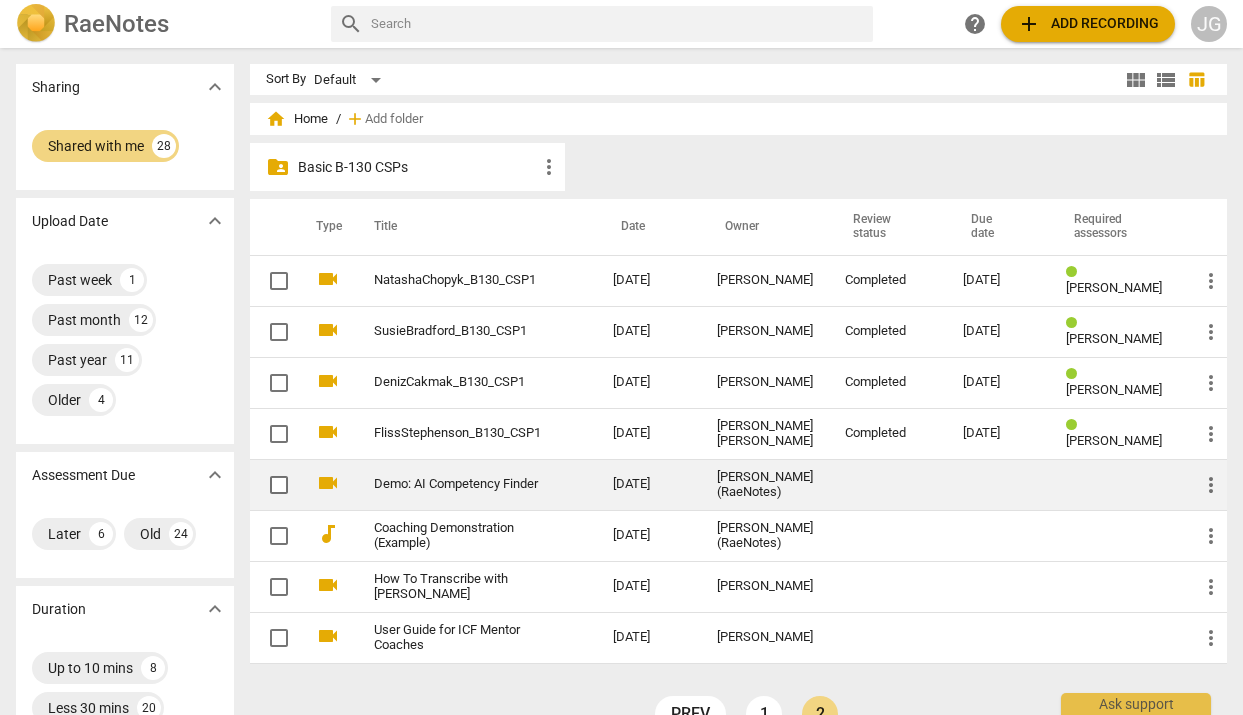 scroll, scrollTop: 10, scrollLeft: 0, axis: vertical 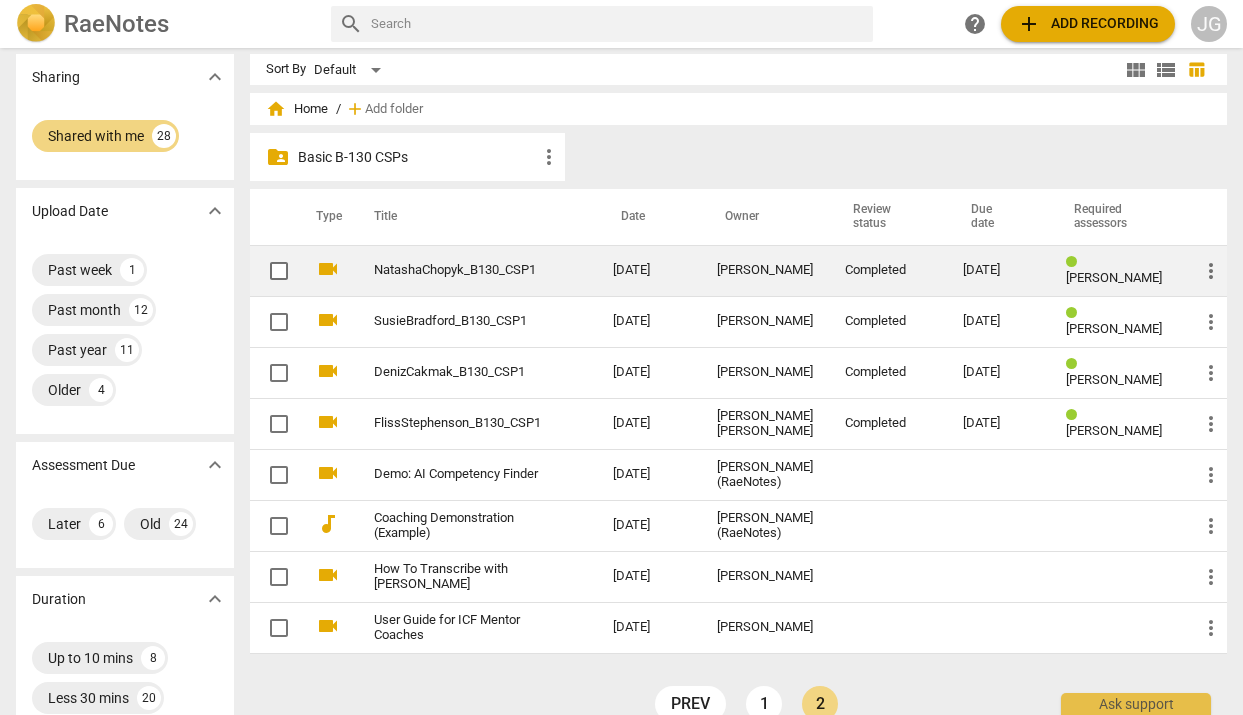 click on "Rosemary Hollinger" at bounding box center [1116, 270] 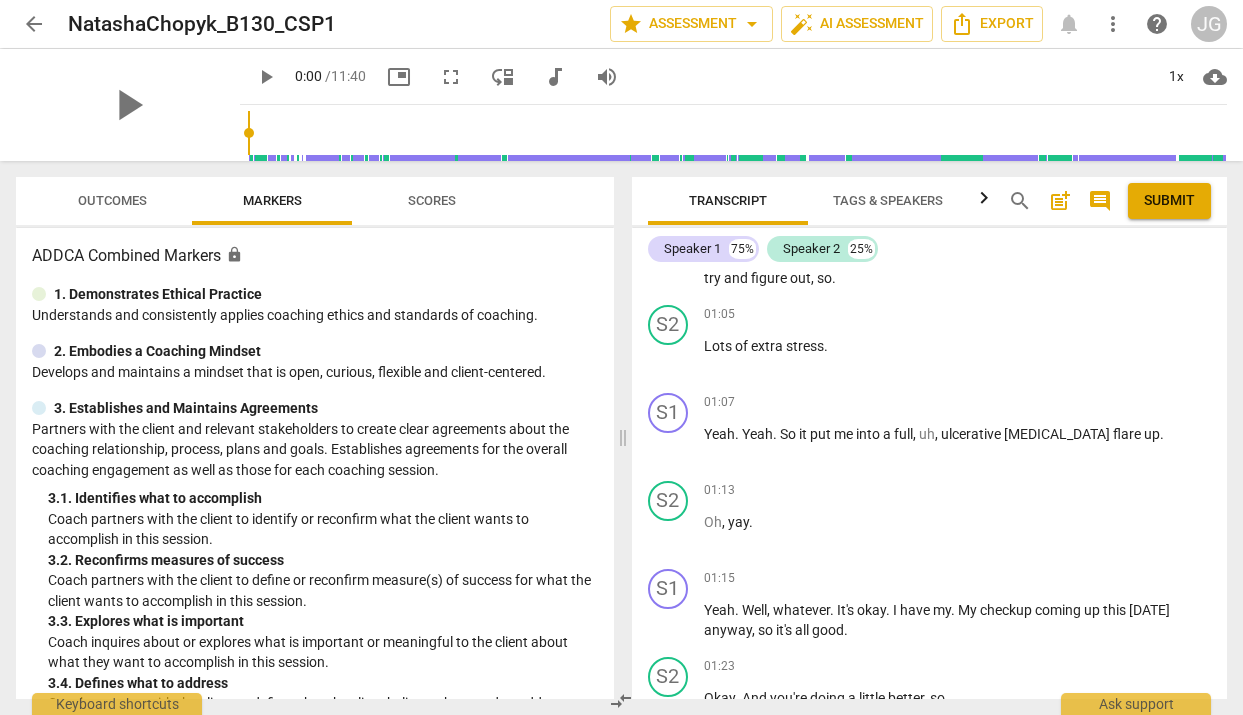 scroll, scrollTop: 480, scrollLeft: 0, axis: vertical 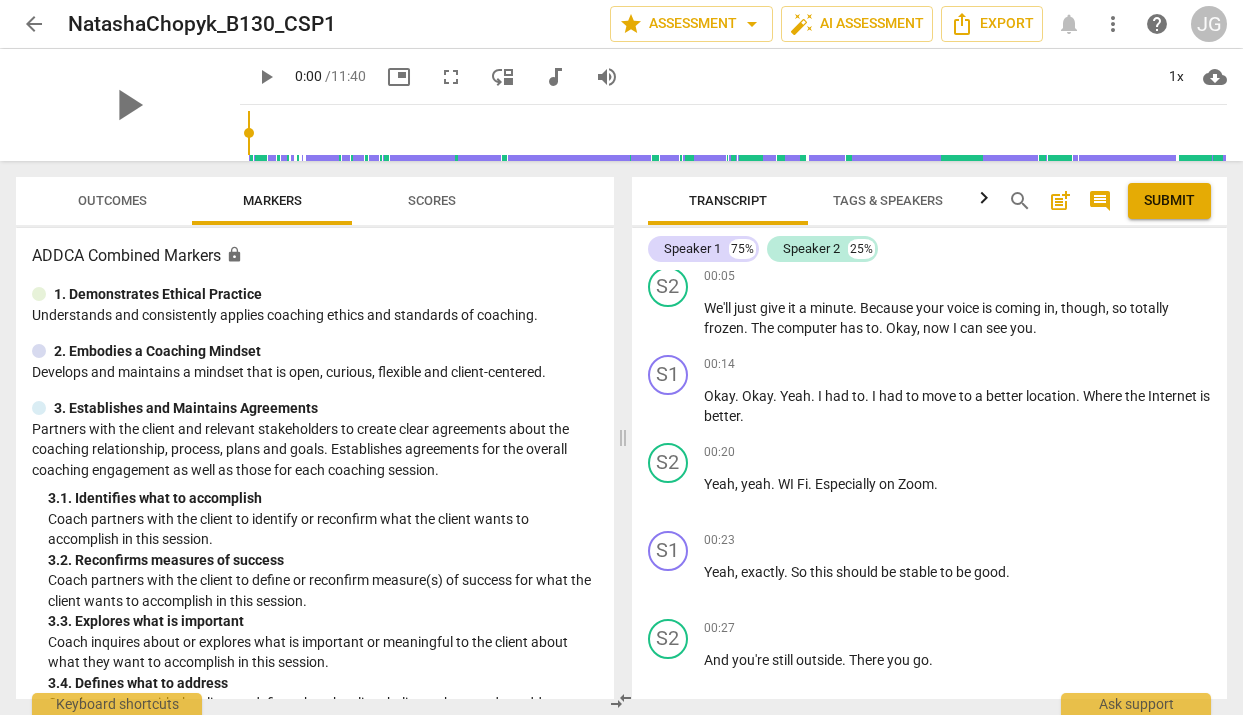 click on "arrow_back" at bounding box center (34, 24) 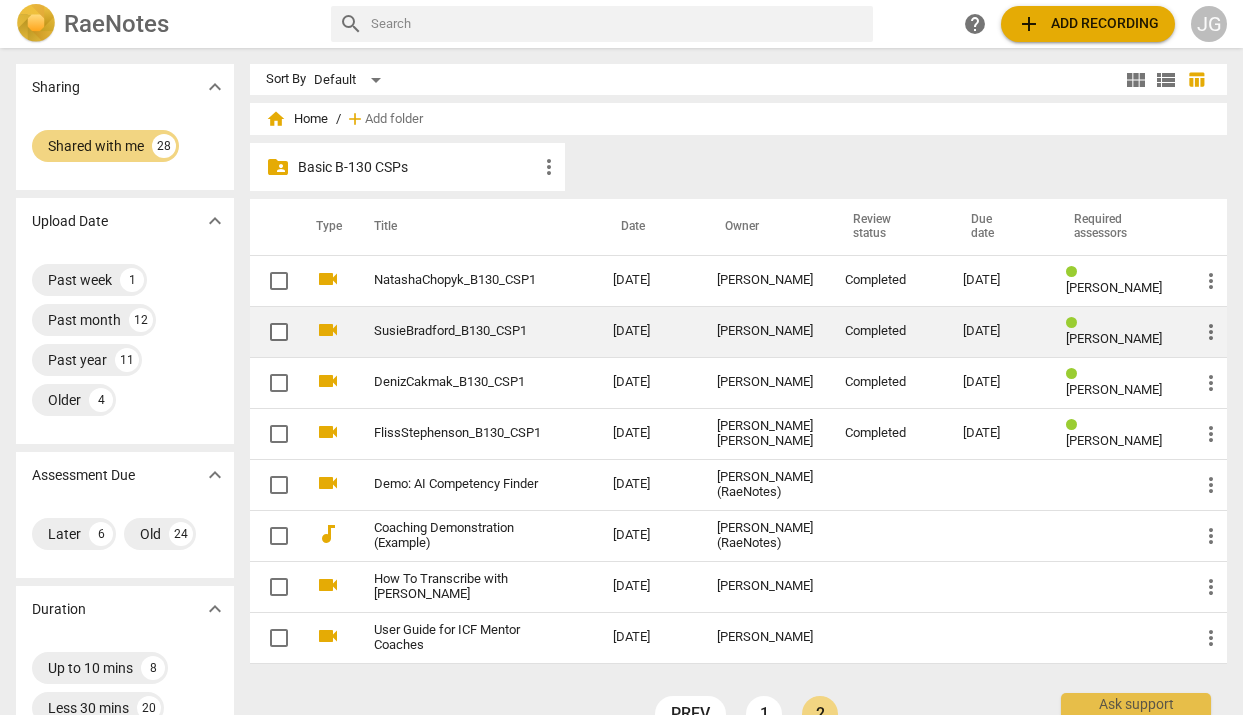 click on "06-23-2025" at bounding box center [998, 331] 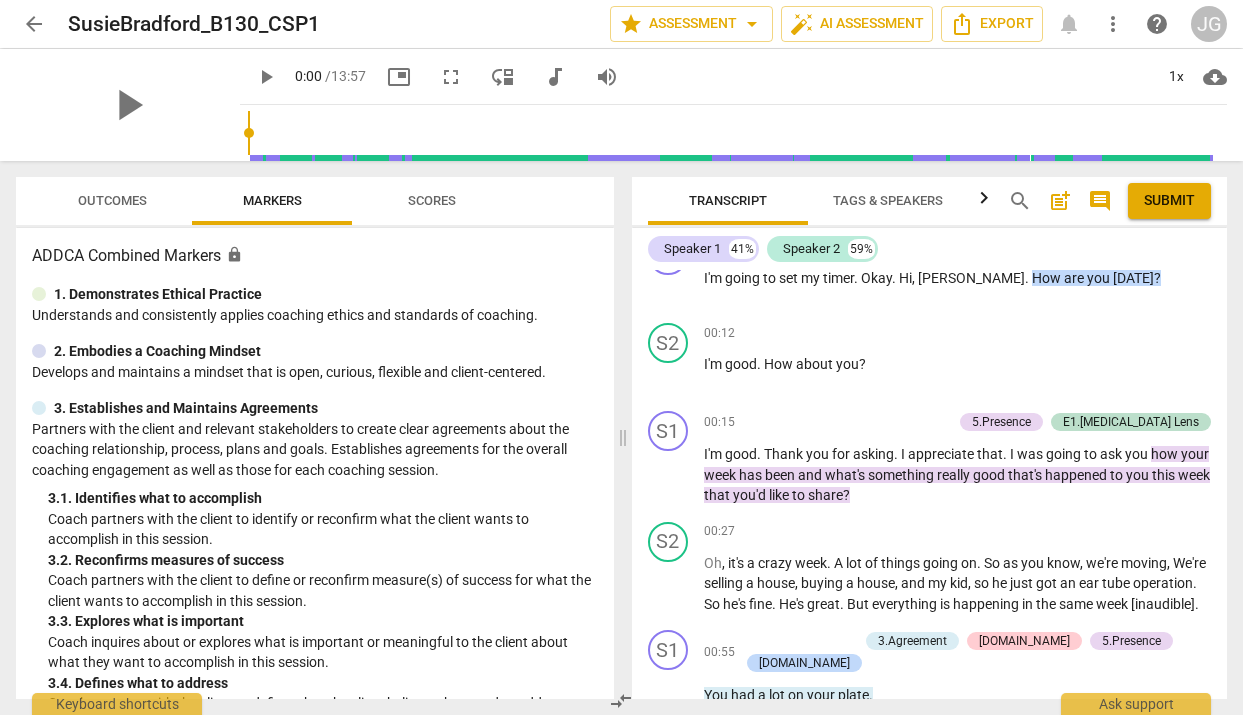 scroll, scrollTop: 1410, scrollLeft: 0, axis: vertical 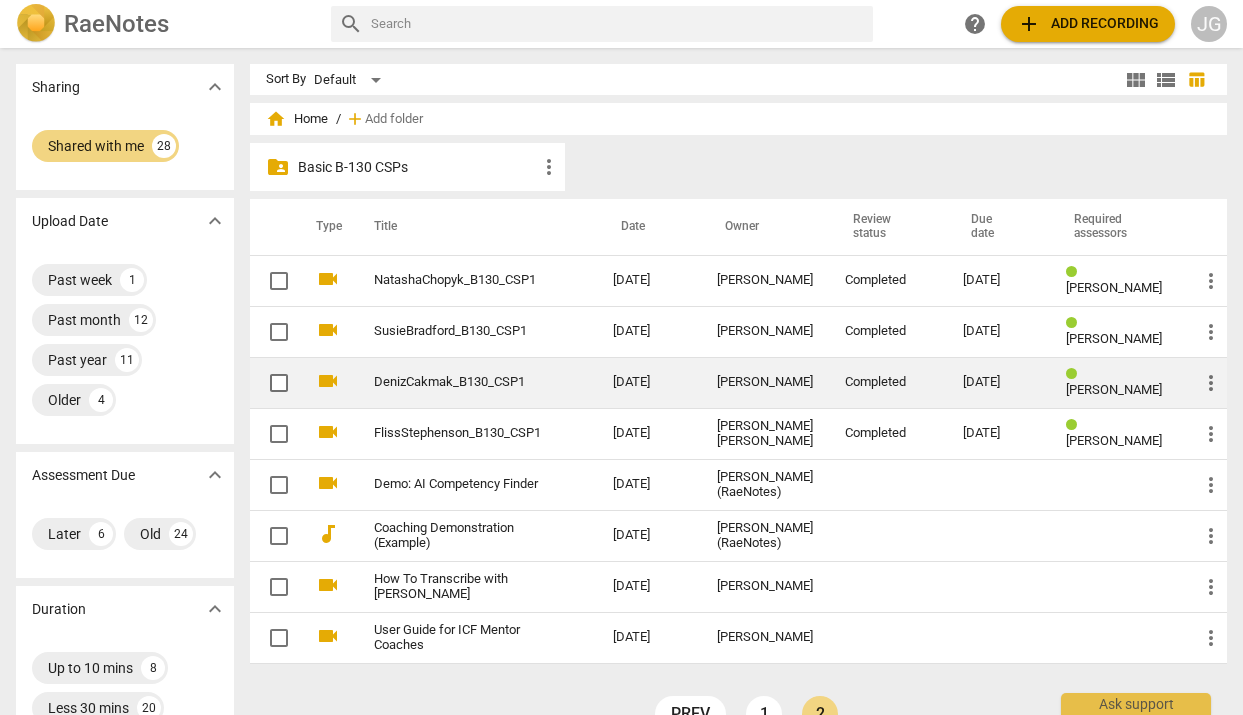 click on "Elizabeth Paparo" at bounding box center [1114, 389] 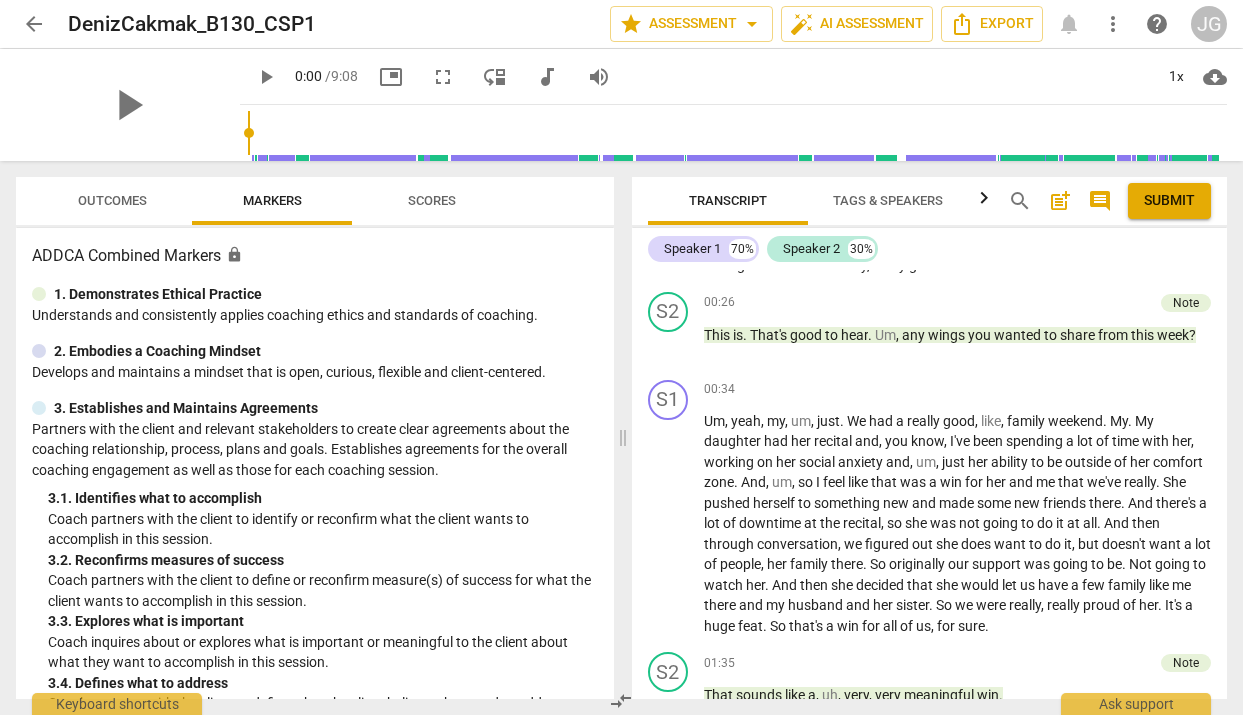 scroll, scrollTop: 452, scrollLeft: 0, axis: vertical 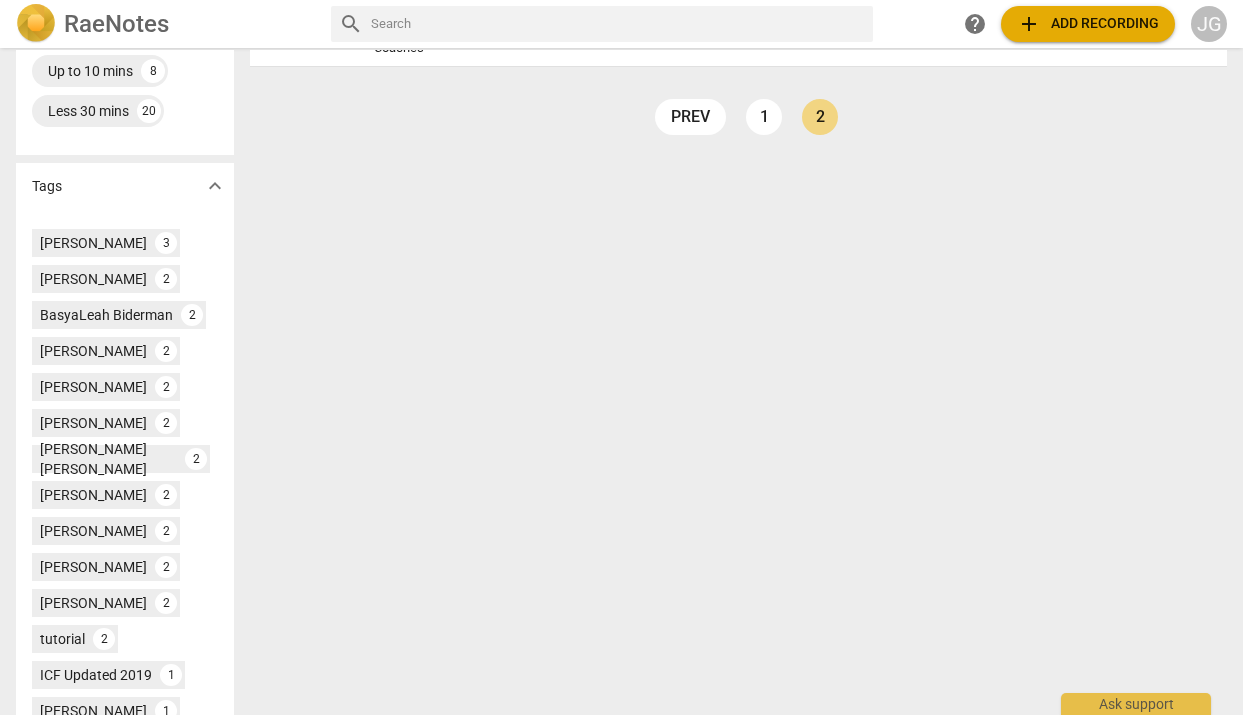 click on "expand_more" at bounding box center (215, 186) 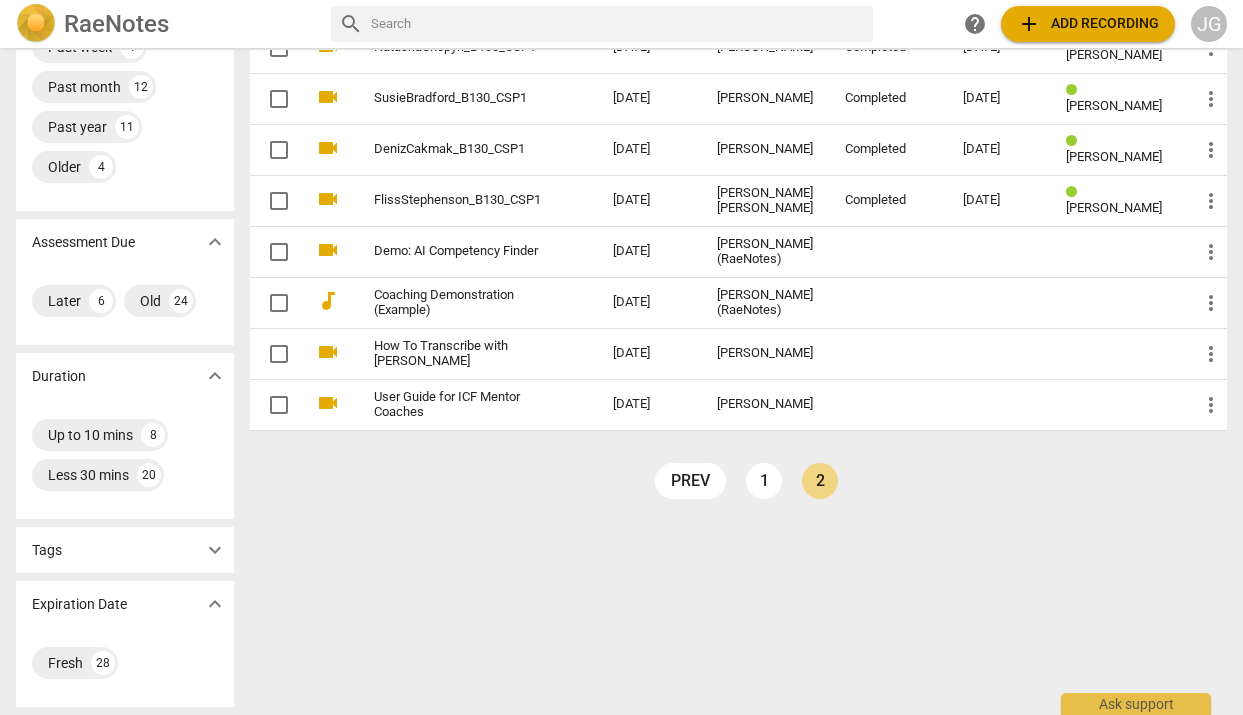 scroll, scrollTop: 0, scrollLeft: 0, axis: both 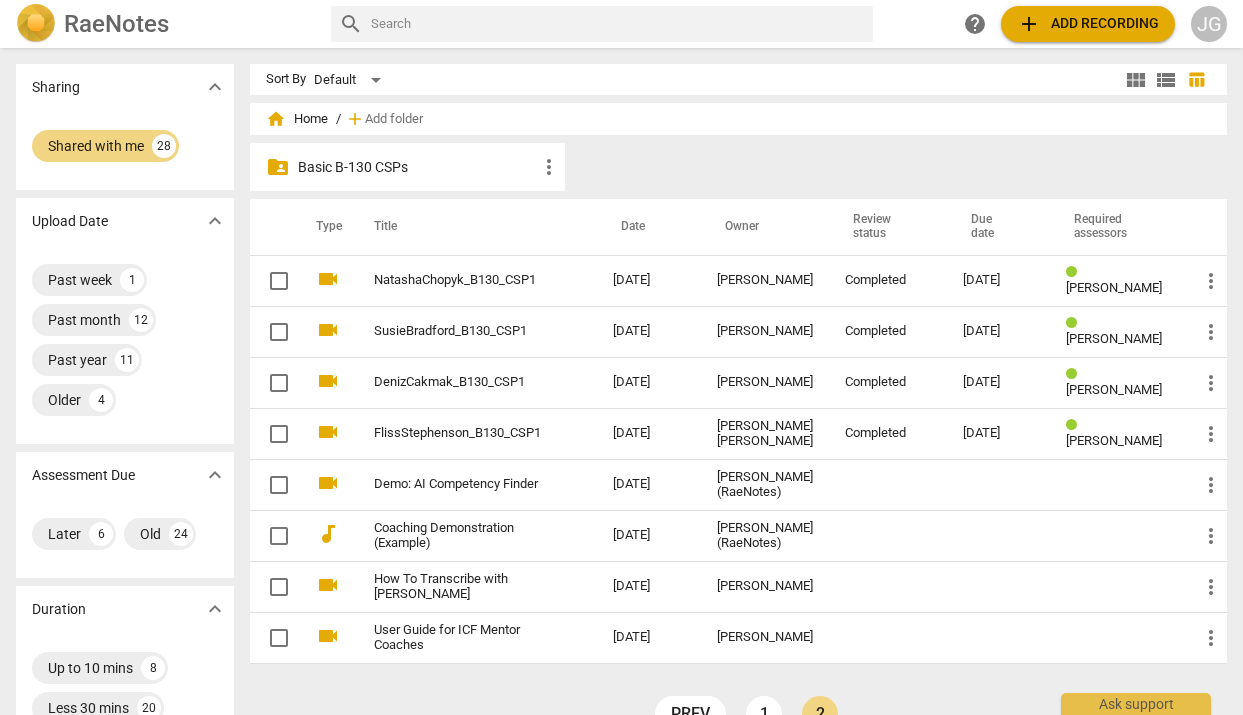 click on "more_vert" at bounding box center (549, 167) 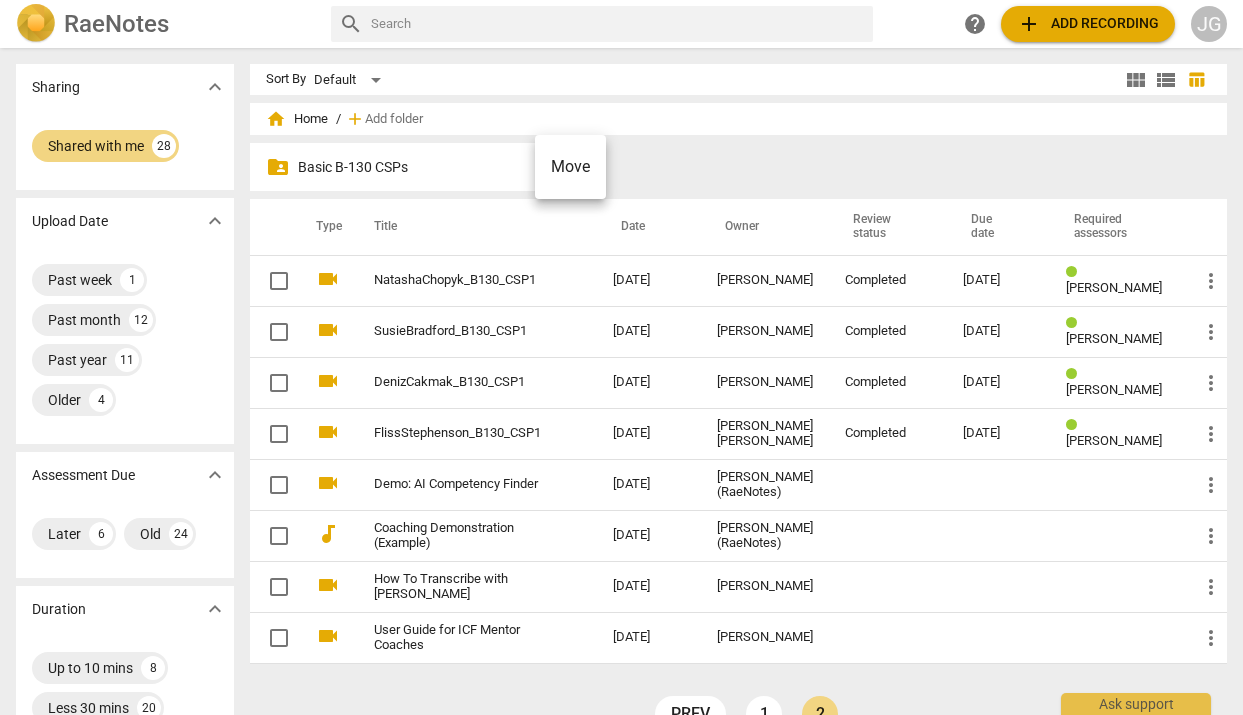 click at bounding box center (621, 357) 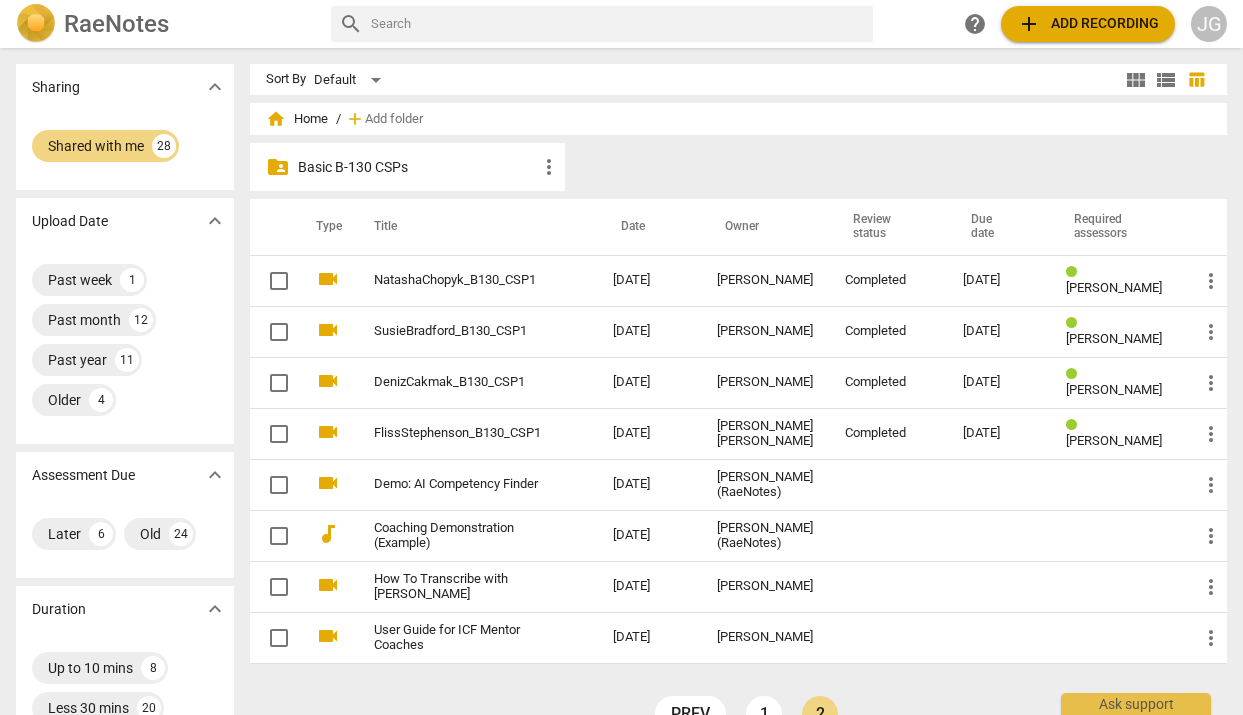 click on "Basic B-130 CSPs" at bounding box center (417, 167) 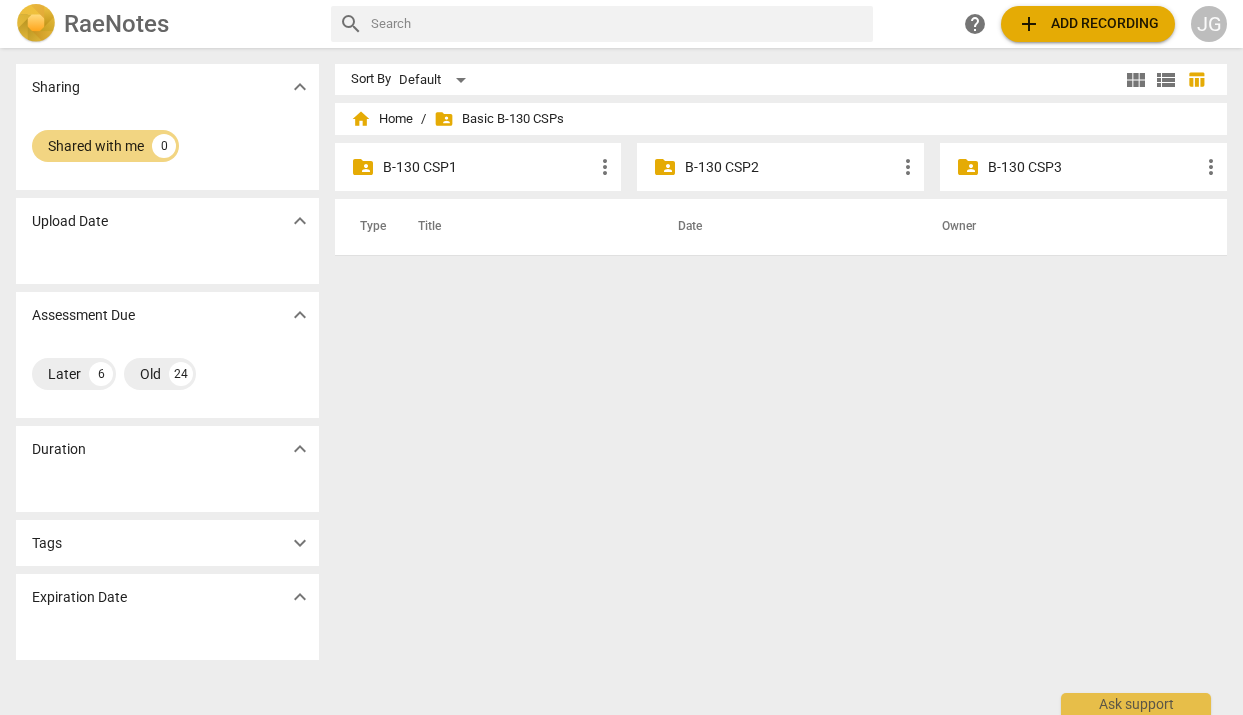 click on "folder_shared B-130 CSP1 more_vert" at bounding box center [478, 167] 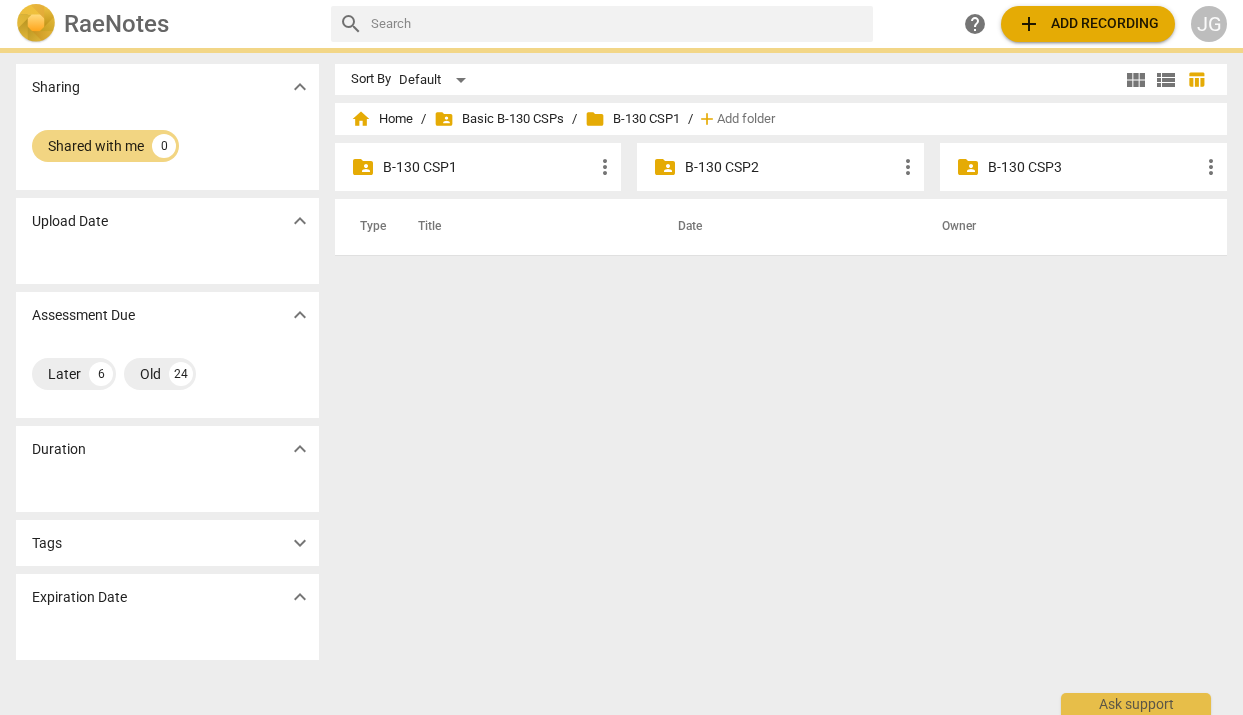 click on "B-130 CSP1" at bounding box center (488, 167) 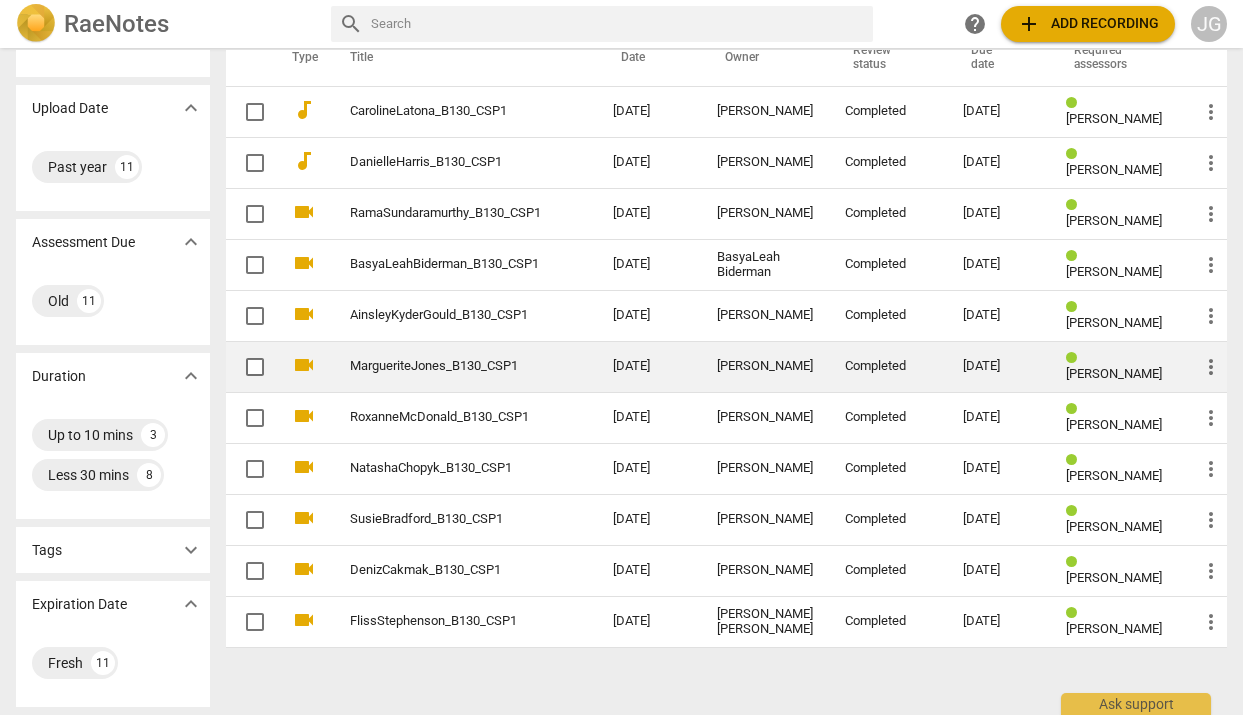 scroll, scrollTop: 0, scrollLeft: 0, axis: both 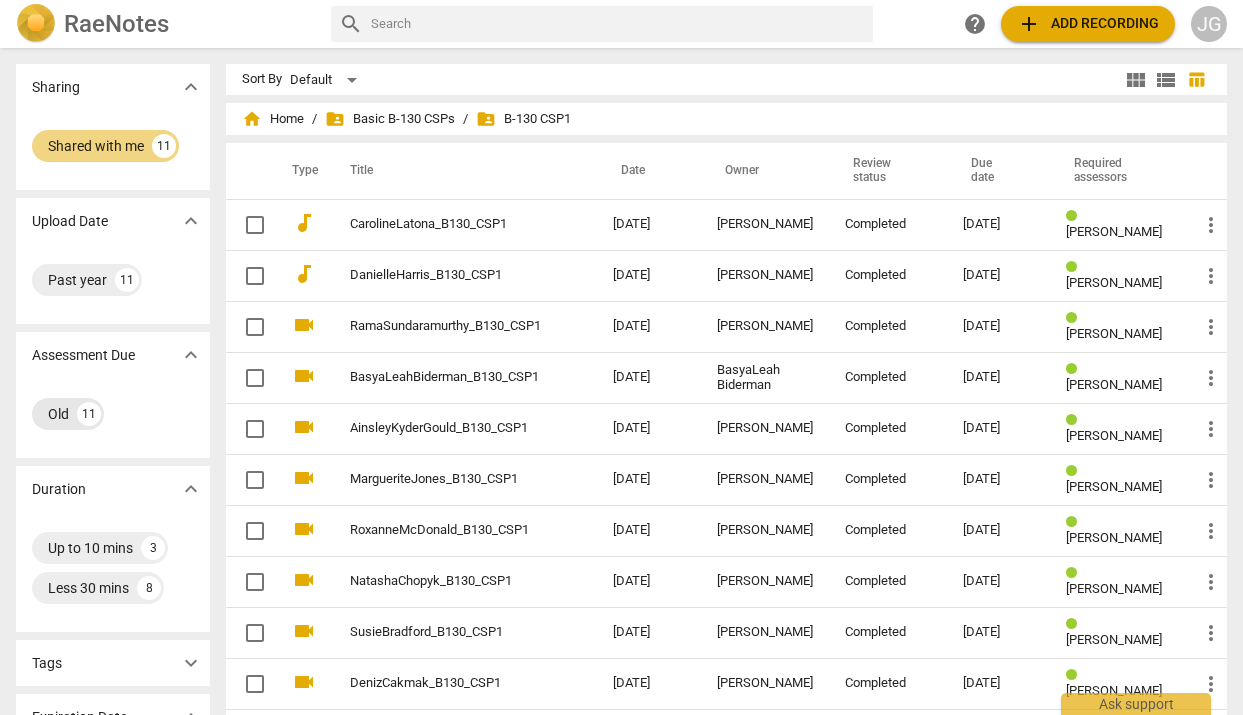 click on "Old" at bounding box center (58, 414) 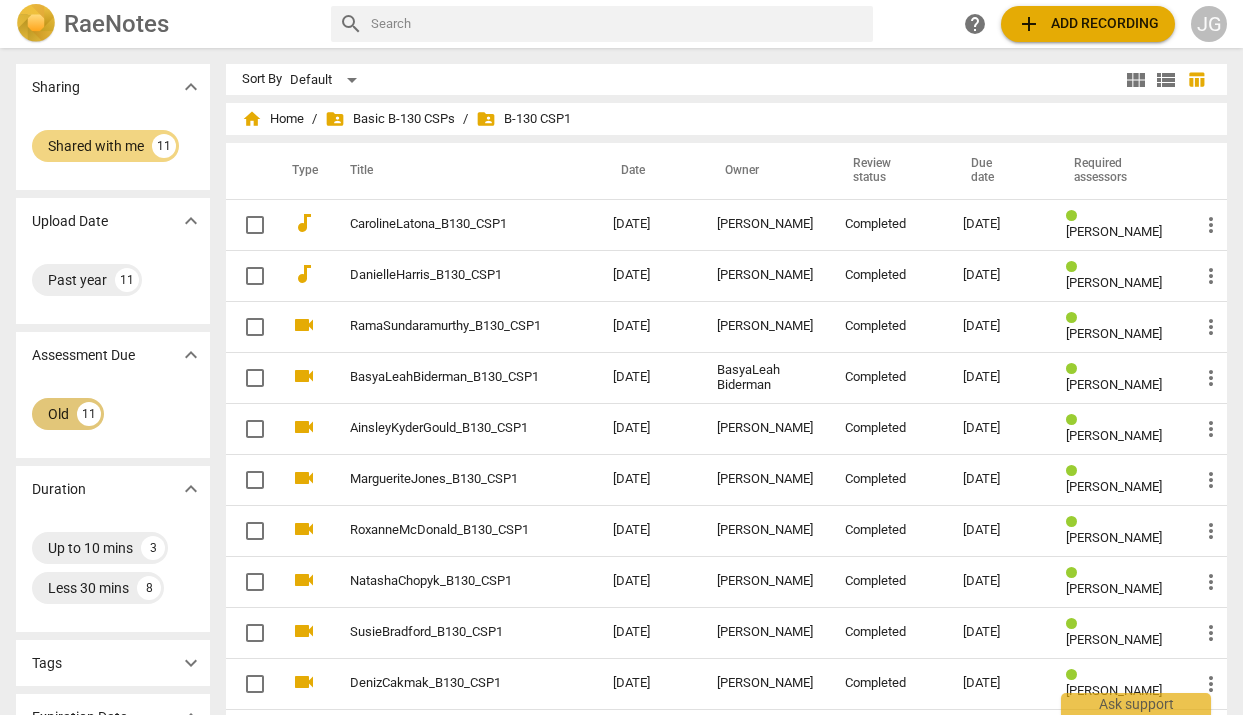 click on "11" at bounding box center (89, 414) 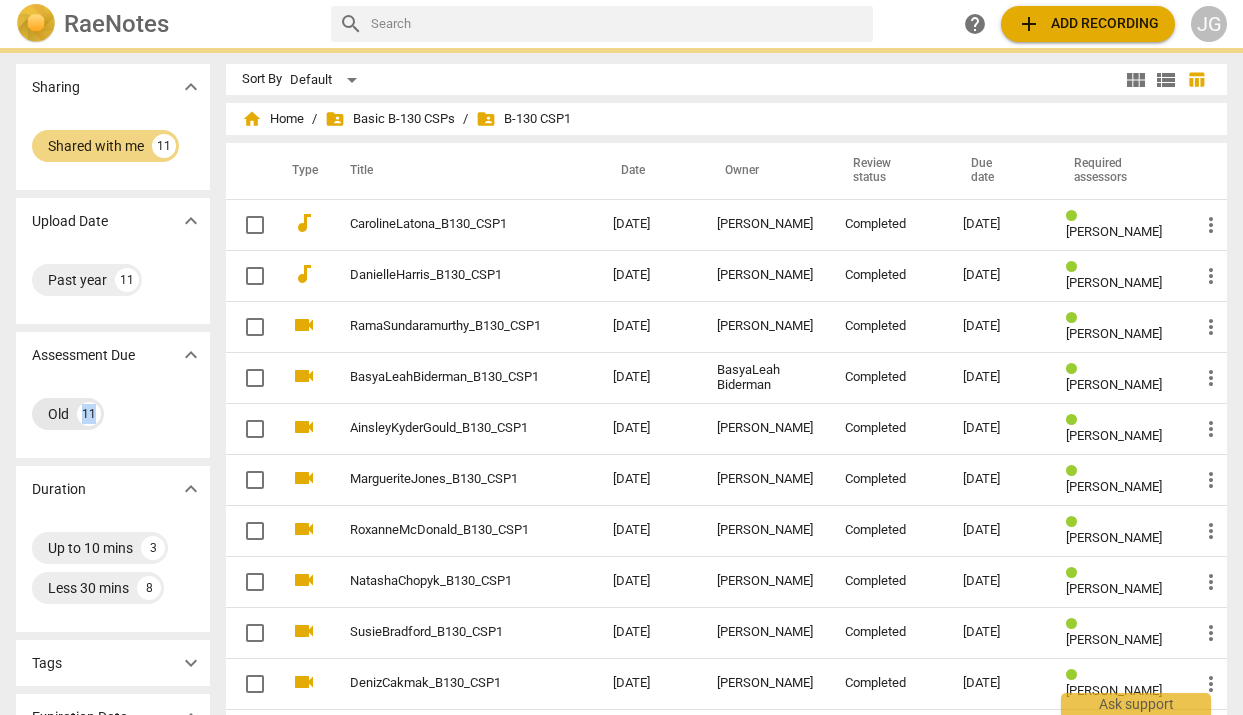 click on "11" at bounding box center [89, 414] 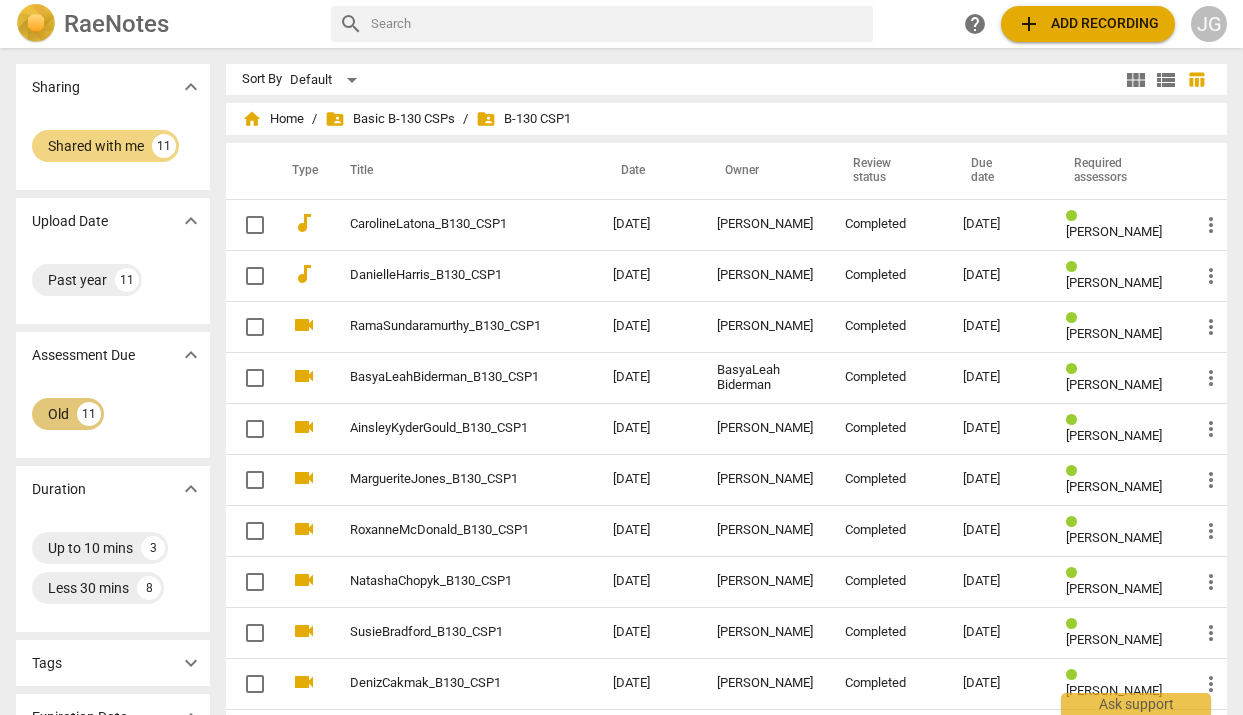 click on "Old 11" at bounding box center (68, 414) 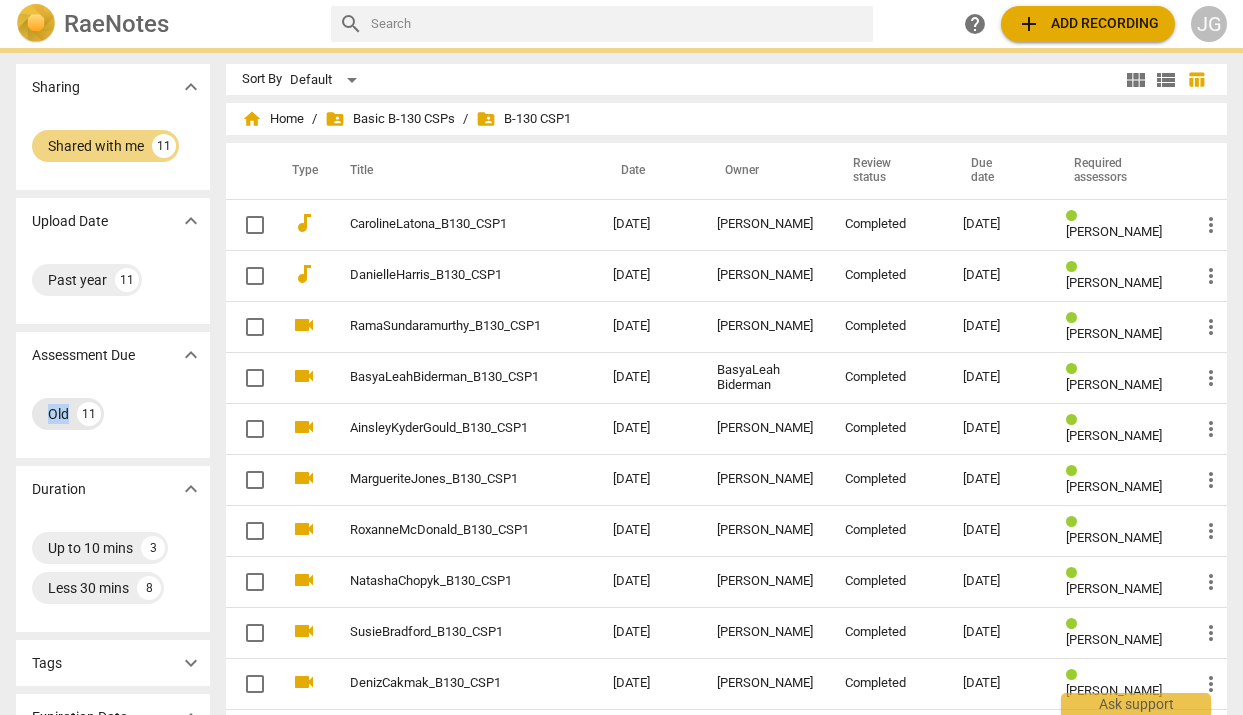 click on "Old 11" at bounding box center (68, 414) 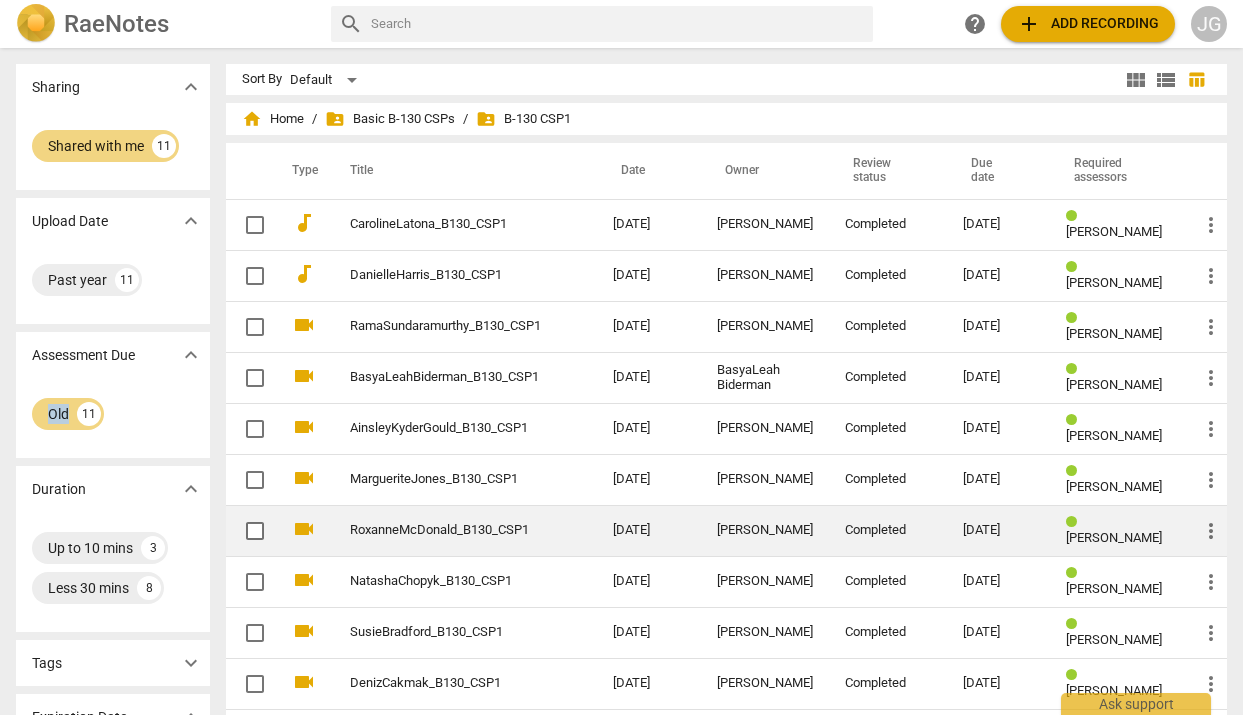 scroll, scrollTop: 113, scrollLeft: 0, axis: vertical 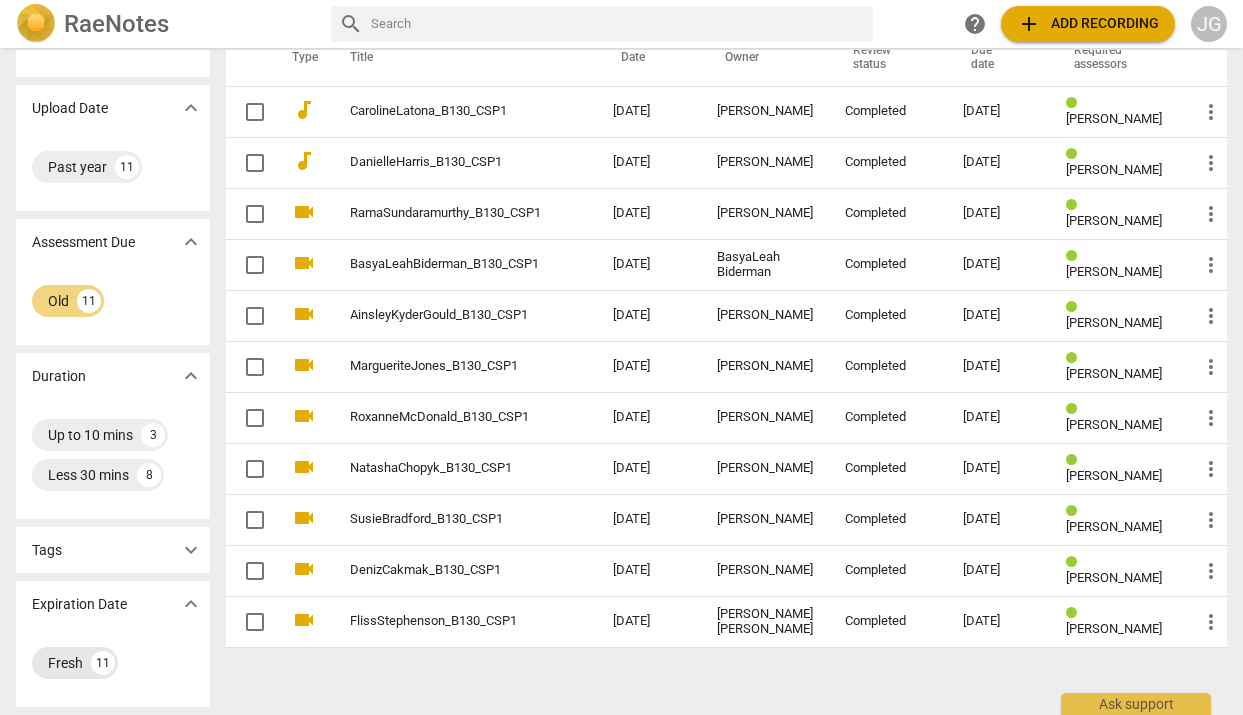 click on "Fresh" at bounding box center (65, 663) 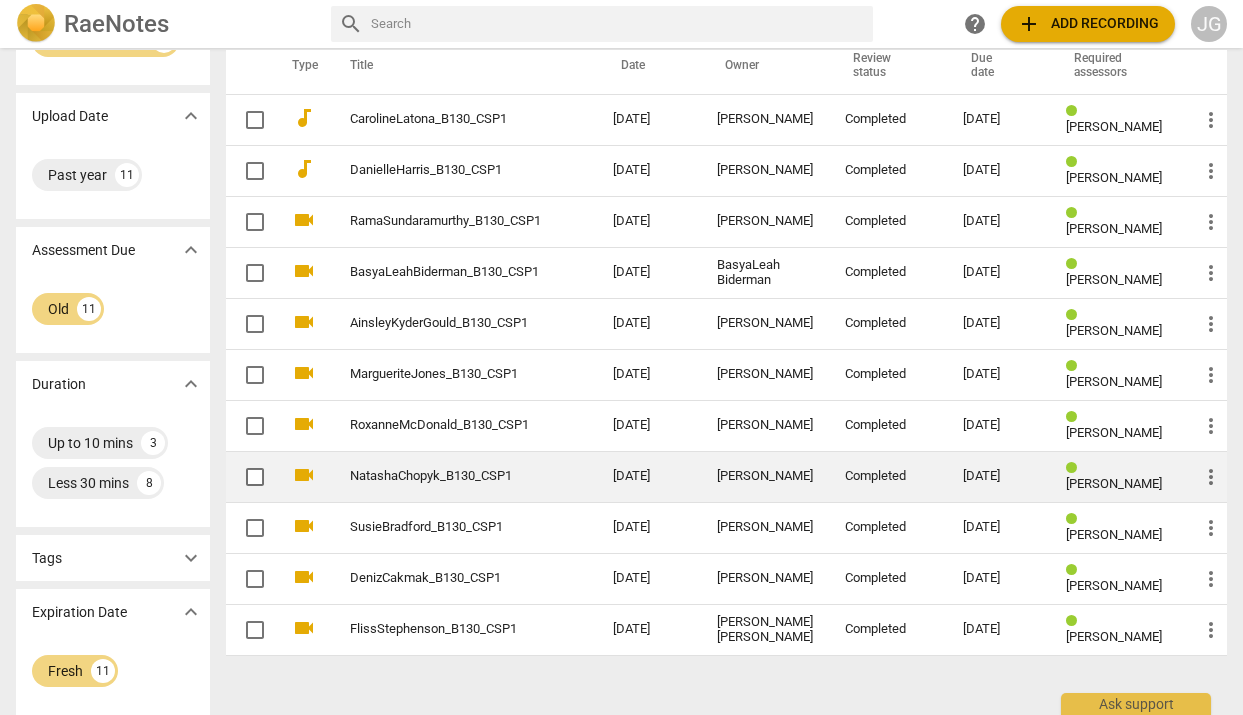 scroll, scrollTop: 0, scrollLeft: 0, axis: both 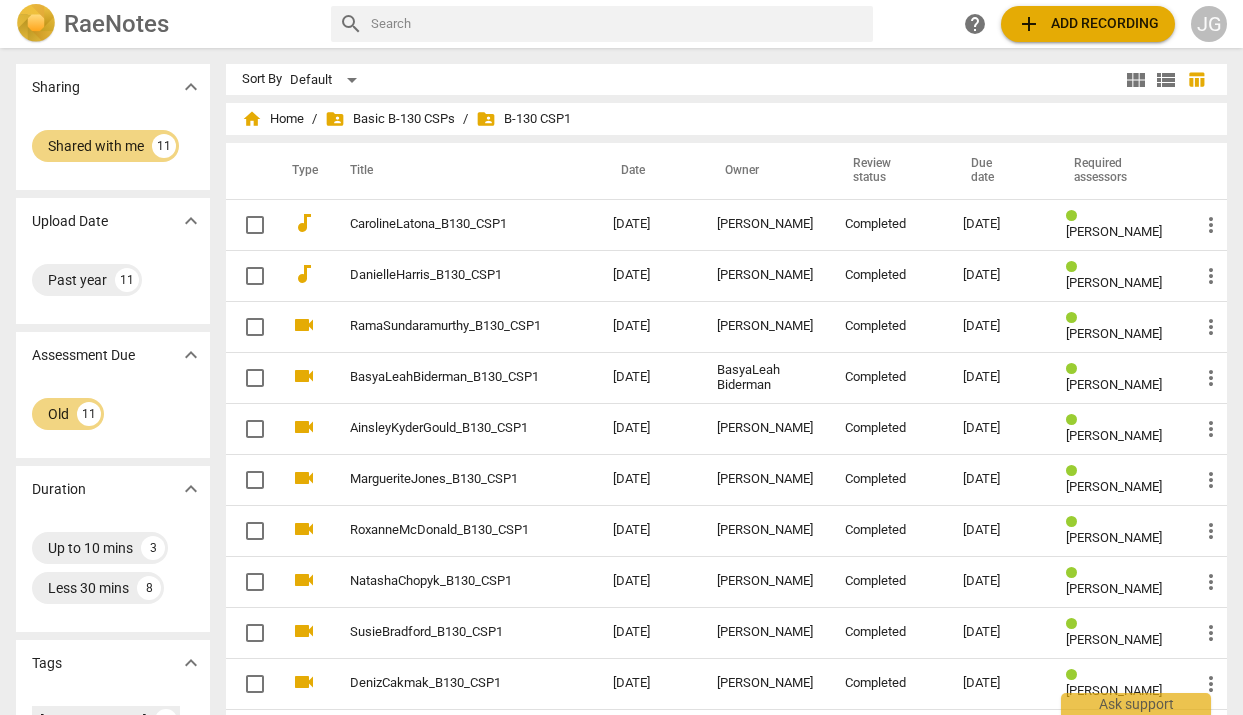 click at bounding box center [618, 24] 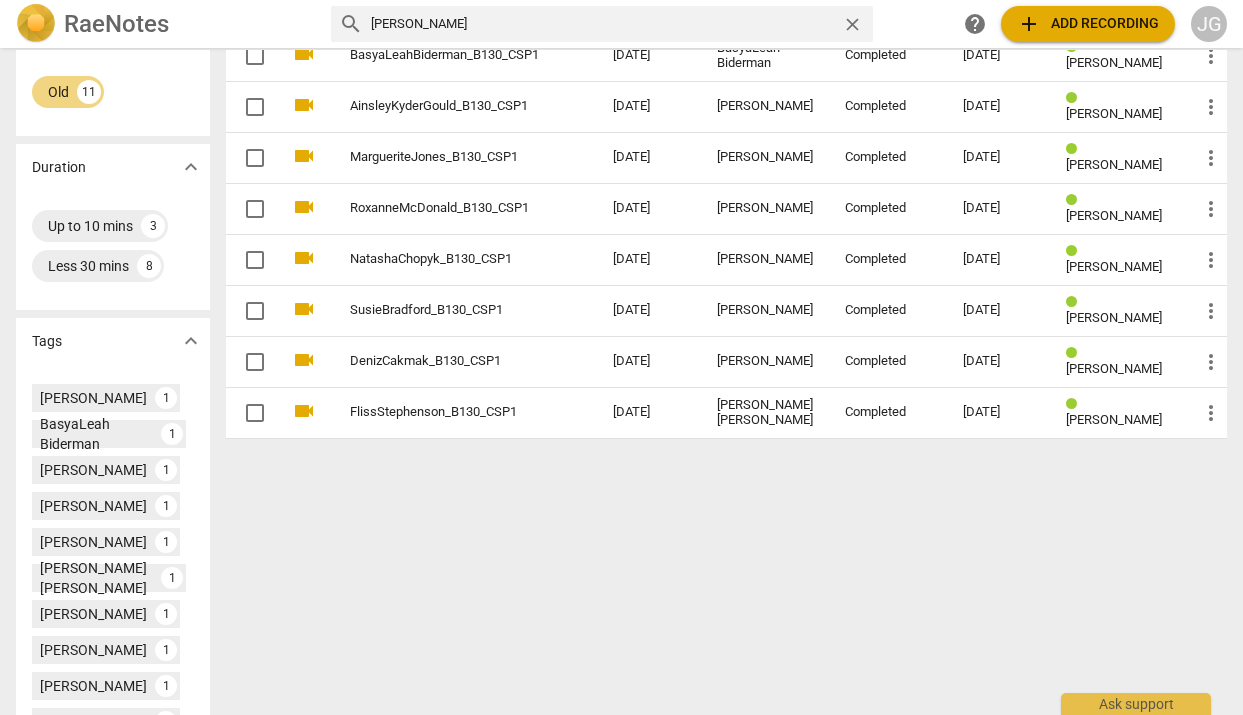 scroll, scrollTop: 0, scrollLeft: 0, axis: both 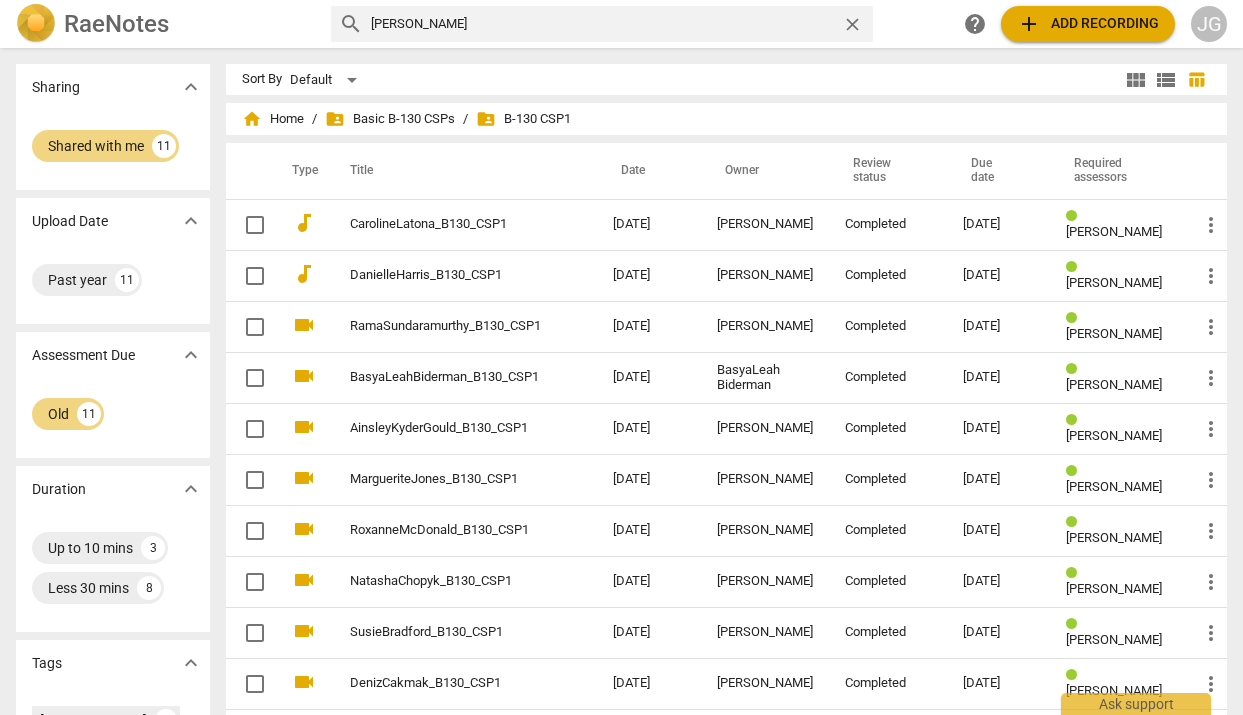 click on "[PERSON_NAME]" at bounding box center [602, 24] 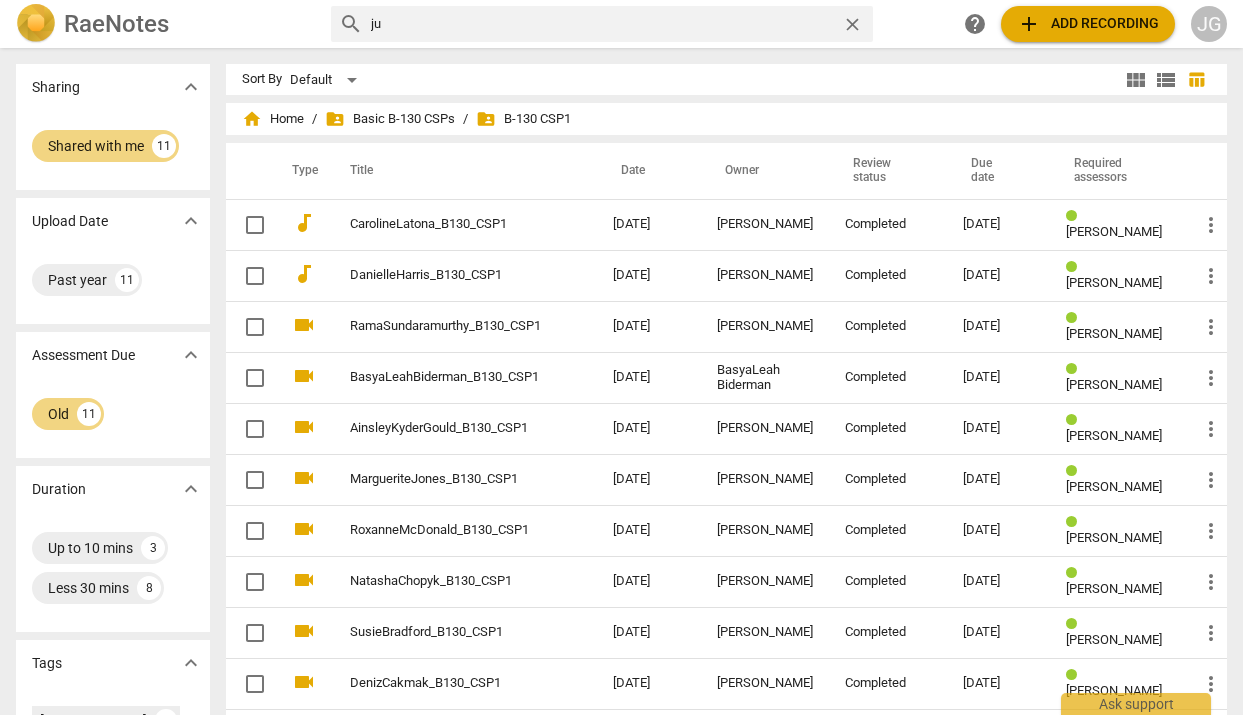 type on "j" 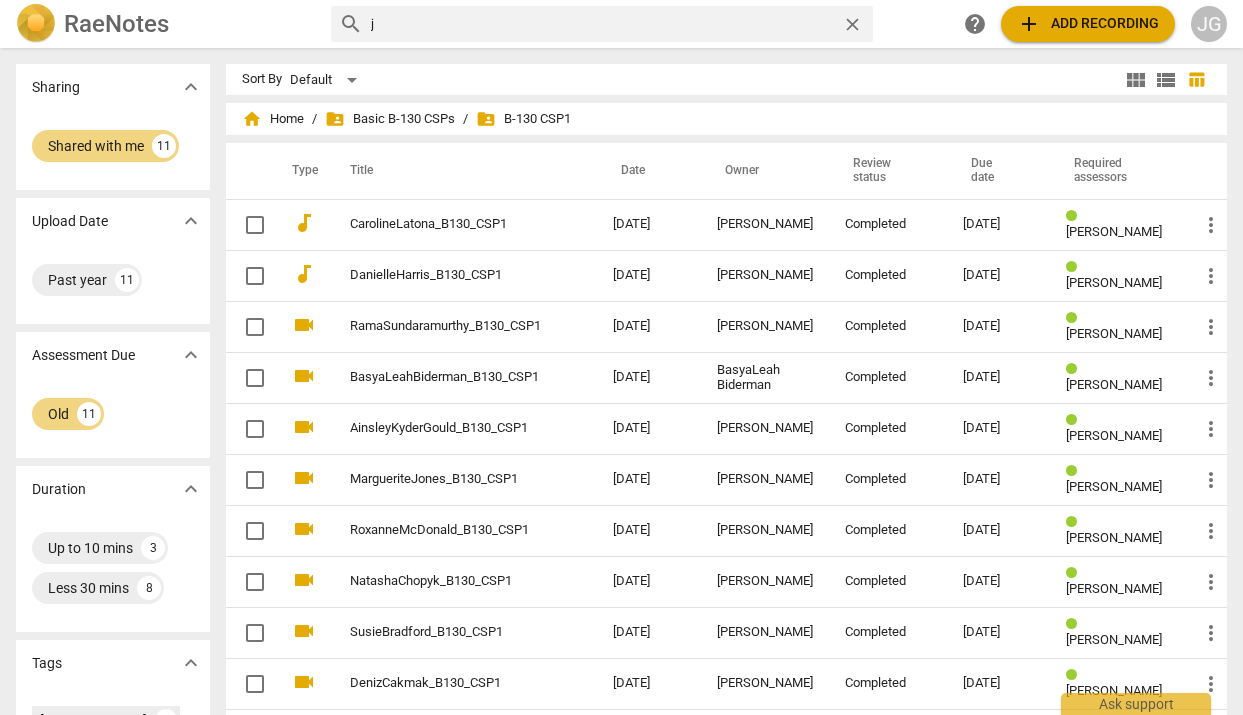 type 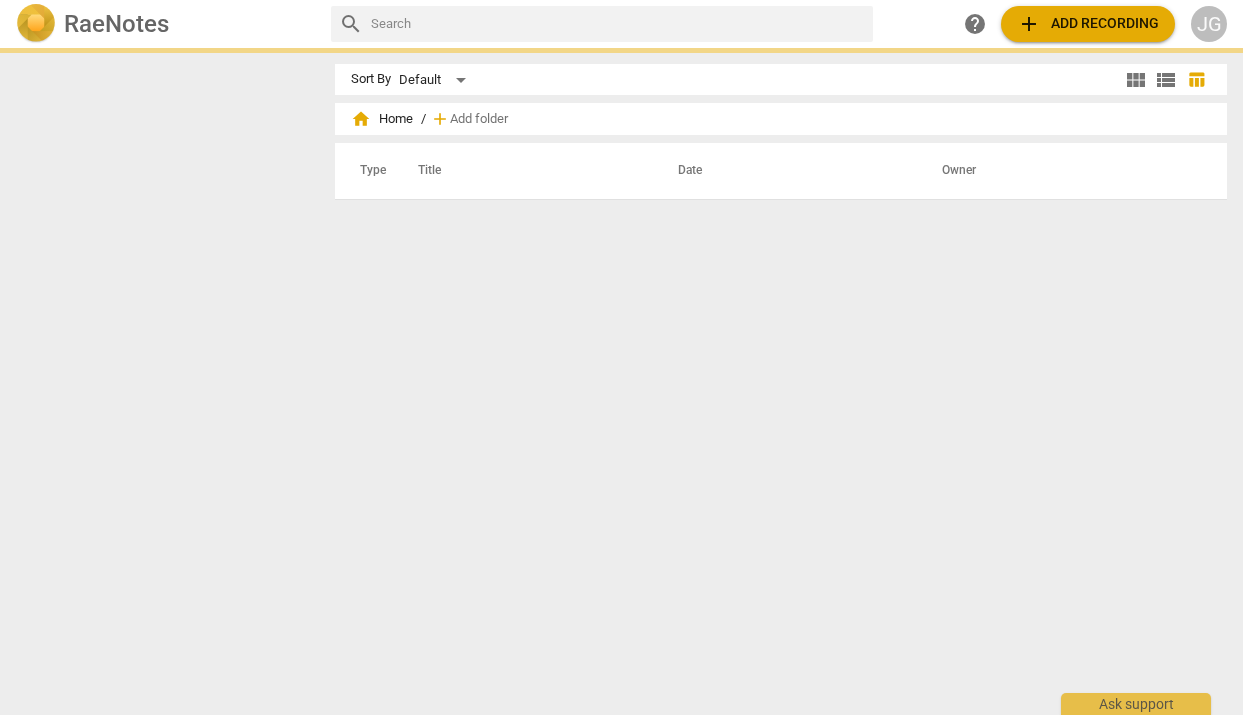 scroll, scrollTop: 0, scrollLeft: 0, axis: both 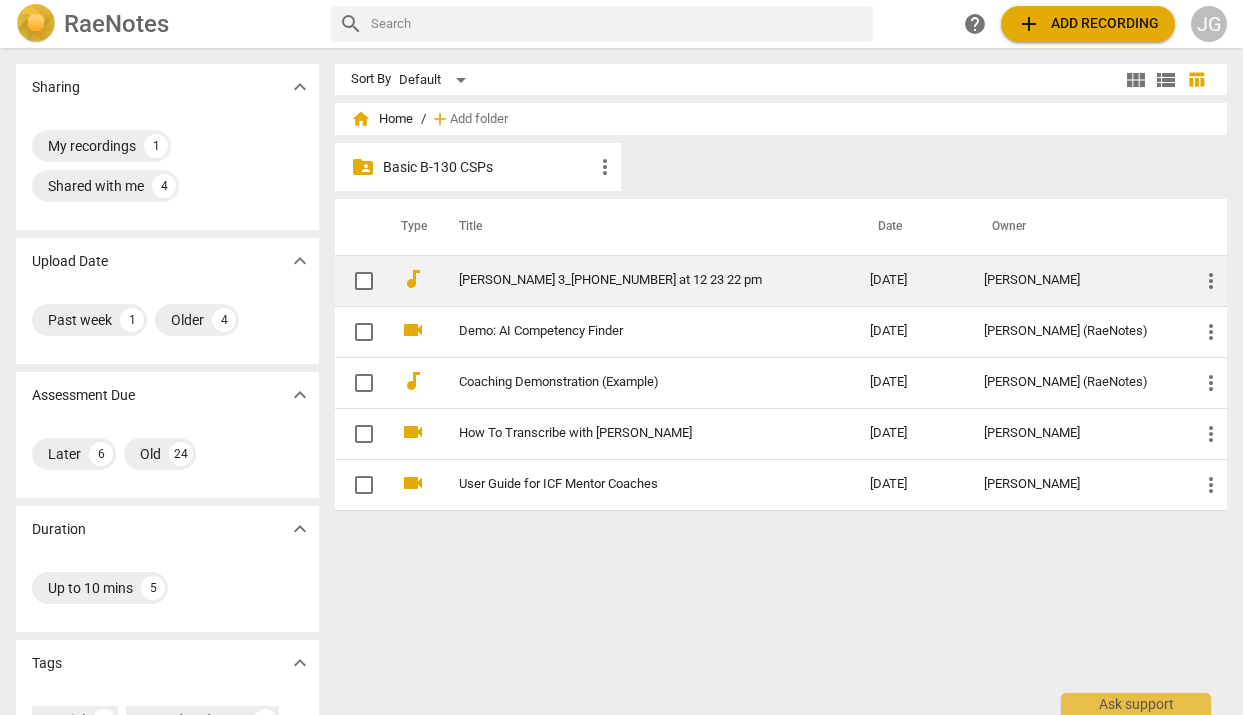 click on "[PERSON_NAME]" at bounding box center [1075, 280] 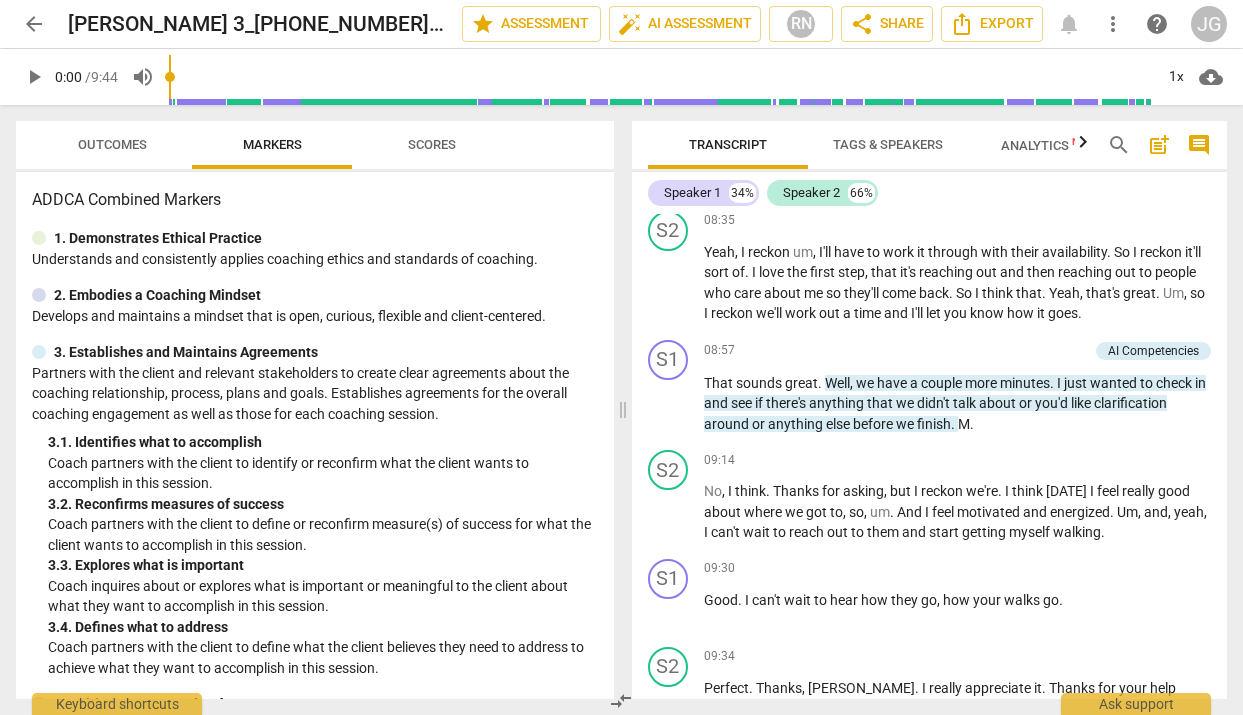 scroll, scrollTop: 3980, scrollLeft: 0, axis: vertical 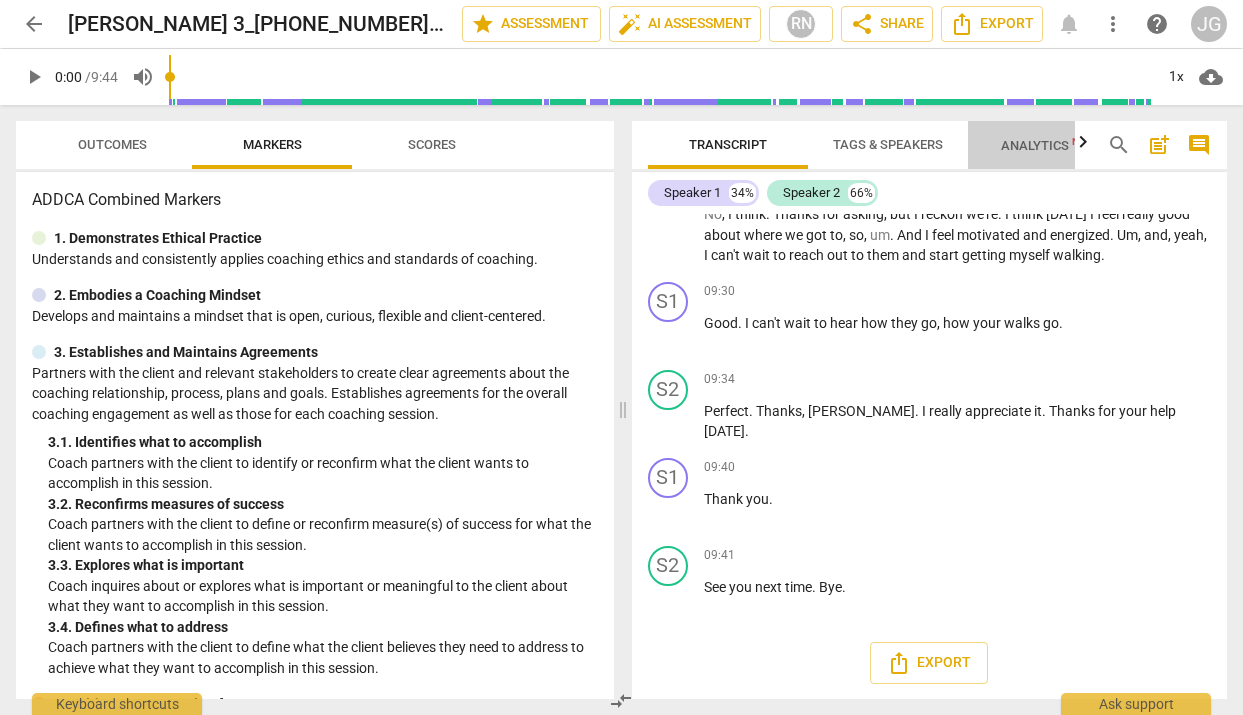 click on "Analytics   New" at bounding box center [1047, 145] 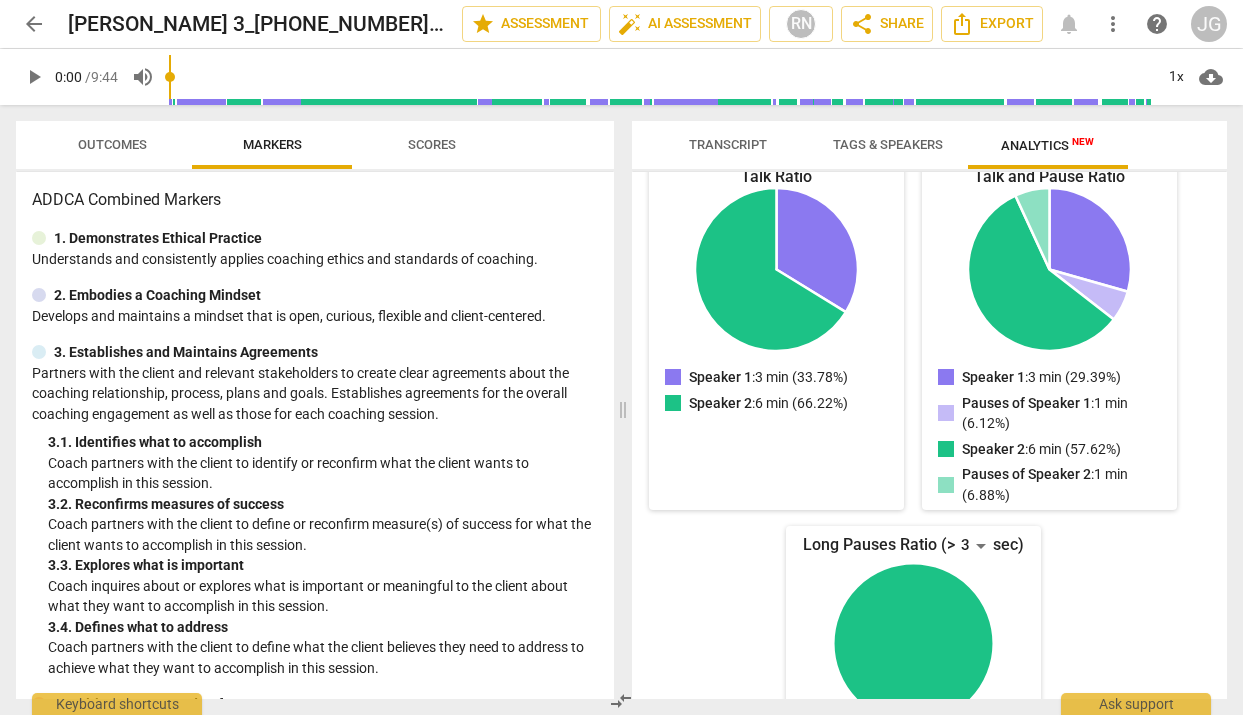 scroll, scrollTop: 247, scrollLeft: 0, axis: vertical 